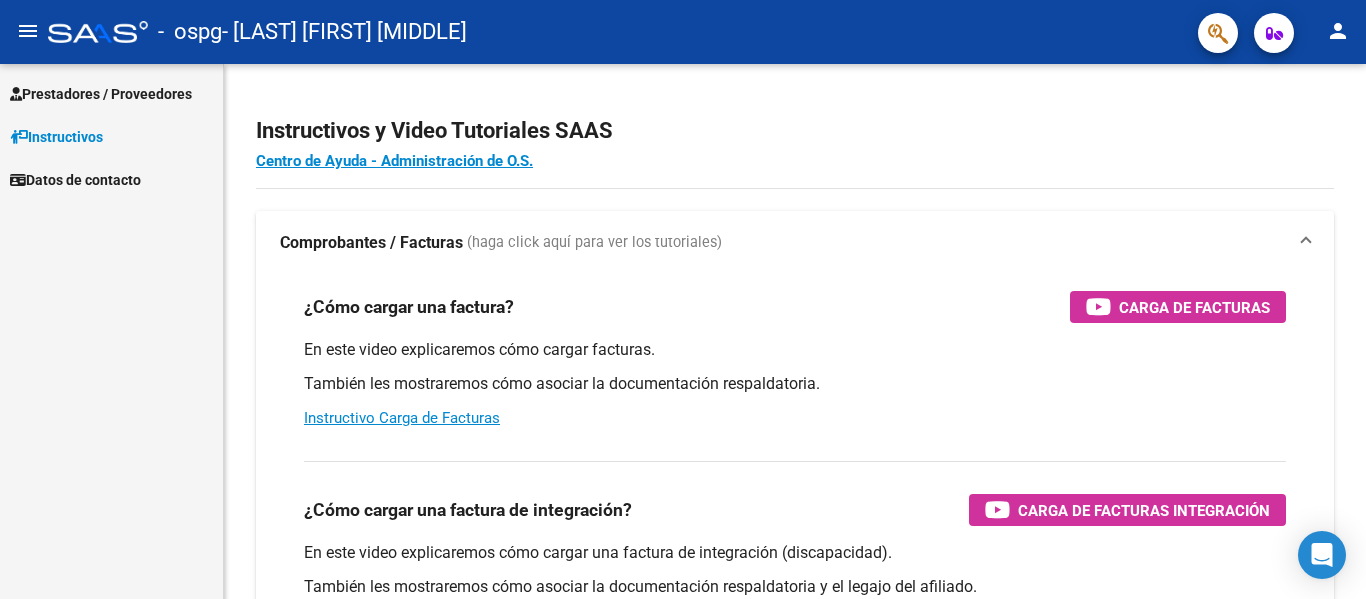 scroll, scrollTop: 0, scrollLeft: 0, axis: both 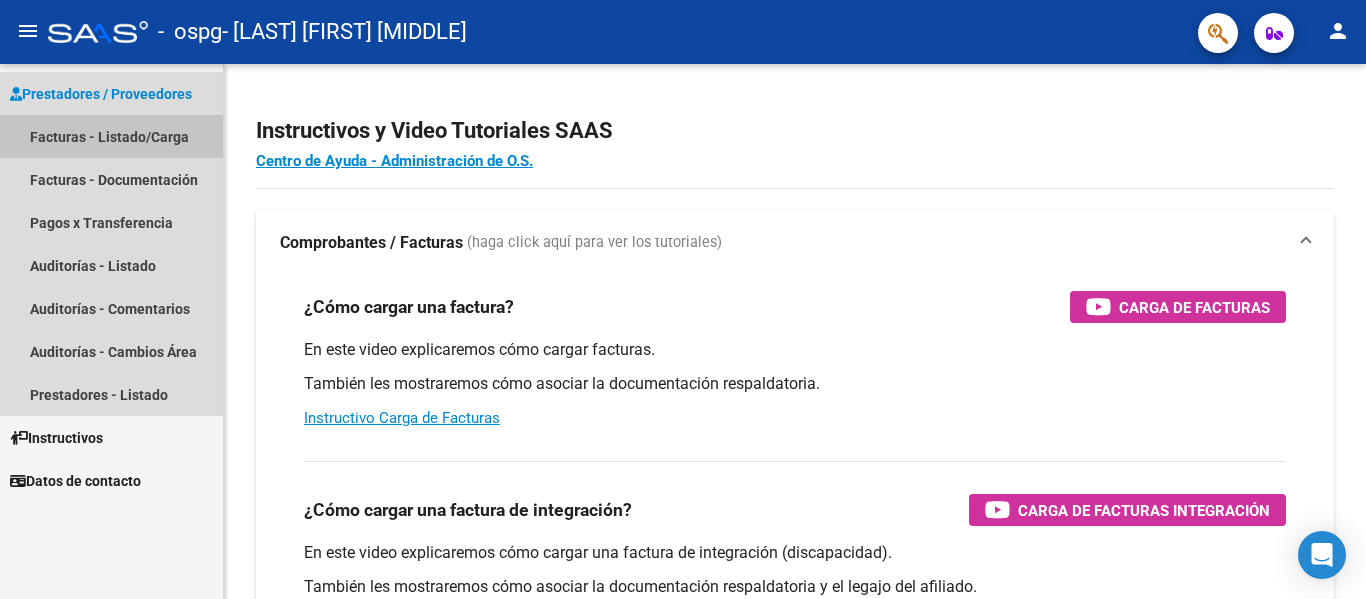 drag, startPoint x: 152, startPoint y: 143, endPoint x: 175, endPoint y: 138, distance: 23.537205 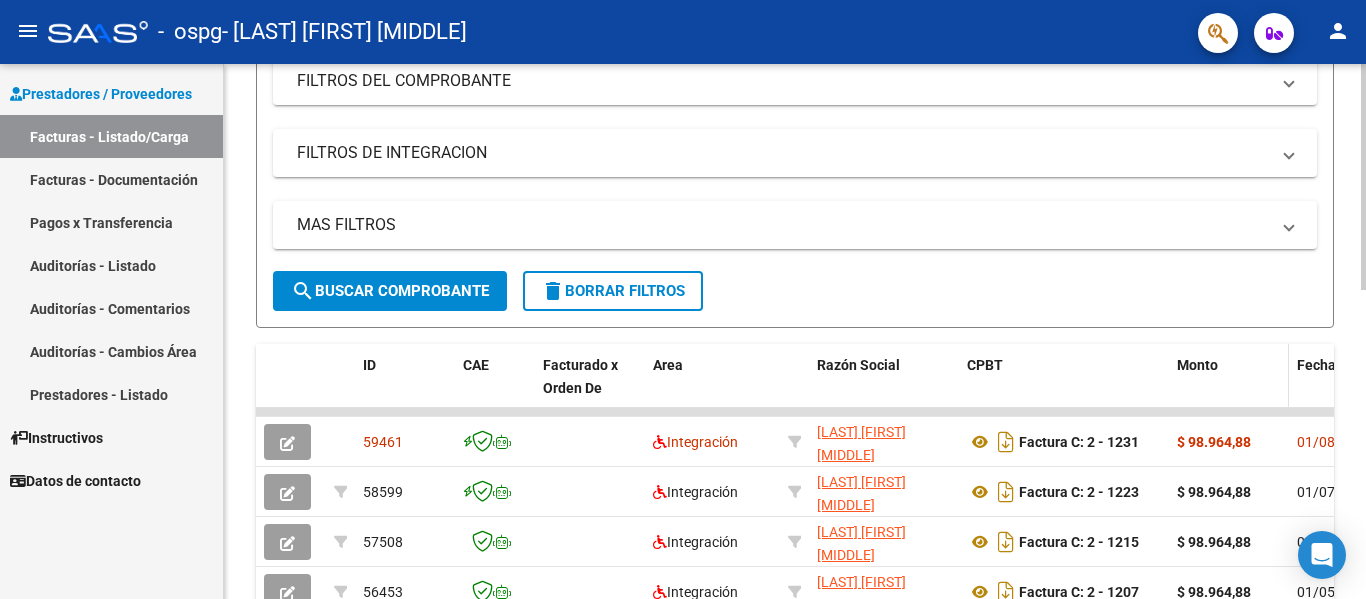 scroll, scrollTop: 407, scrollLeft: 0, axis: vertical 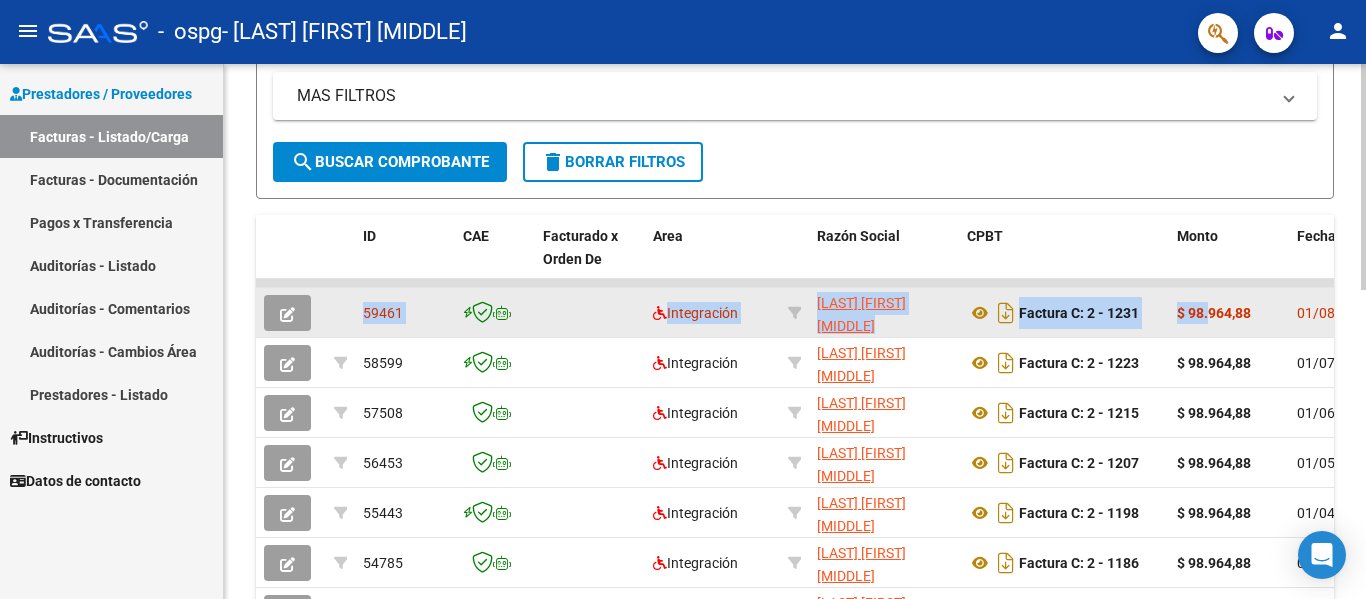drag, startPoint x: 1212, startPoint y: 289, endPoint x: 1140, endPoint y: 337, distance: 86.53323 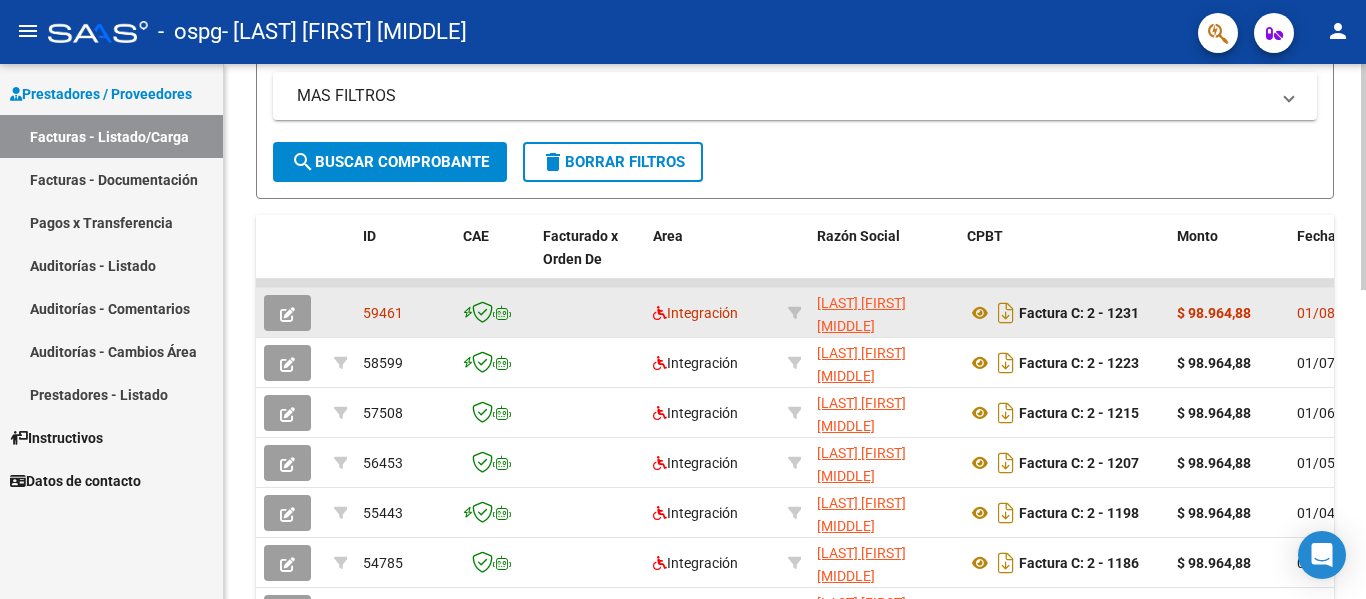 click on "$ 98.964,88" 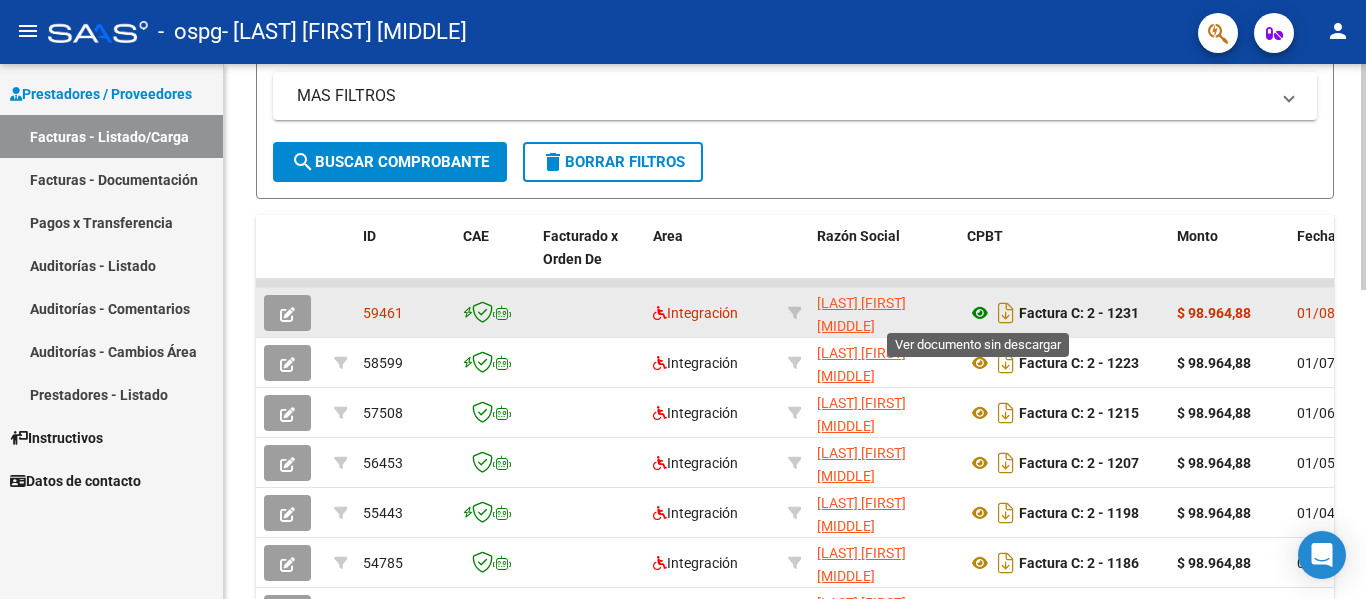 click 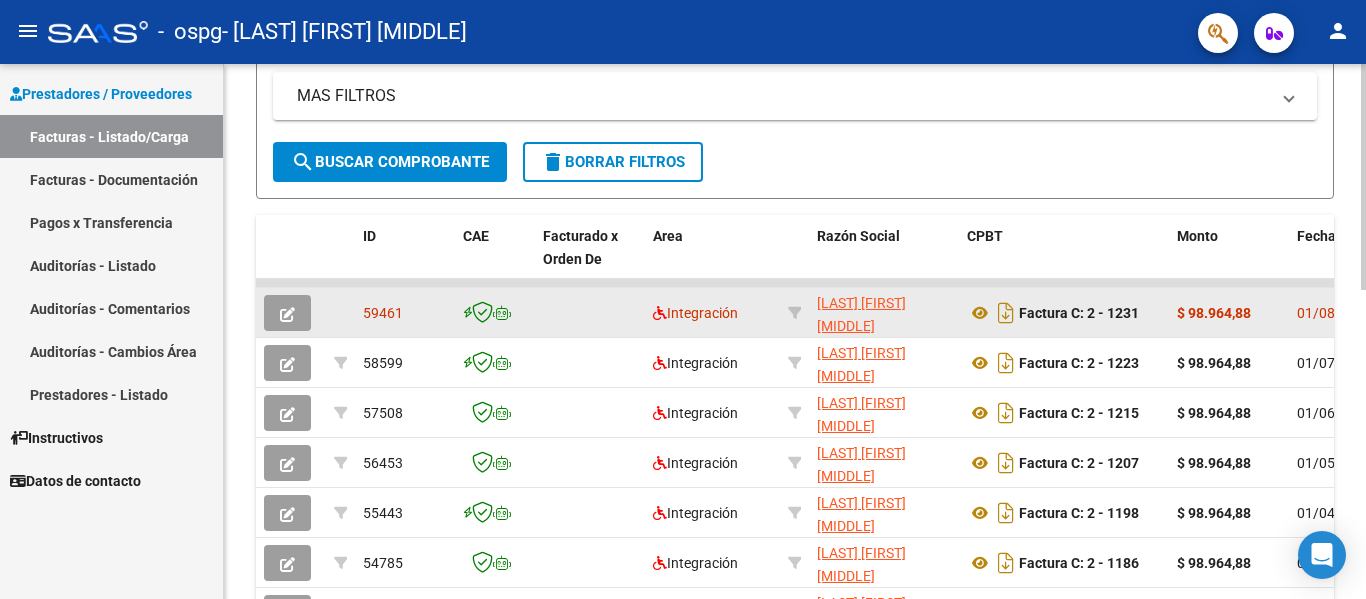 click 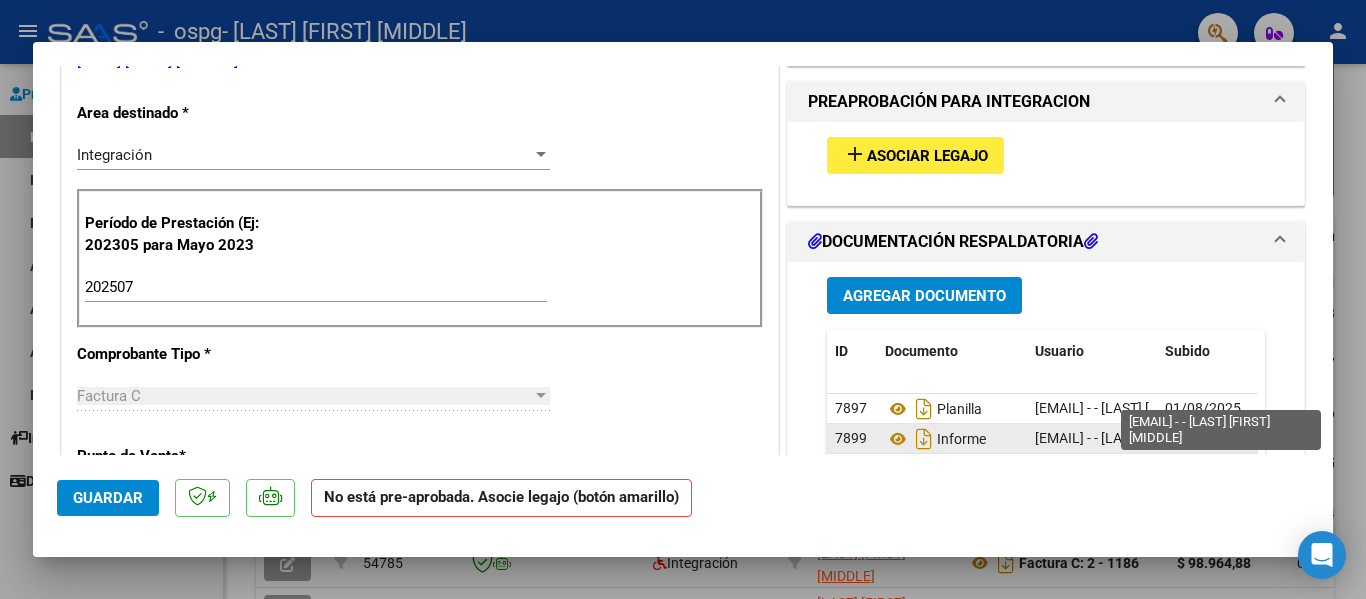 scroll, scrollTop: 500, scrollLeft: 0, axis: vertical 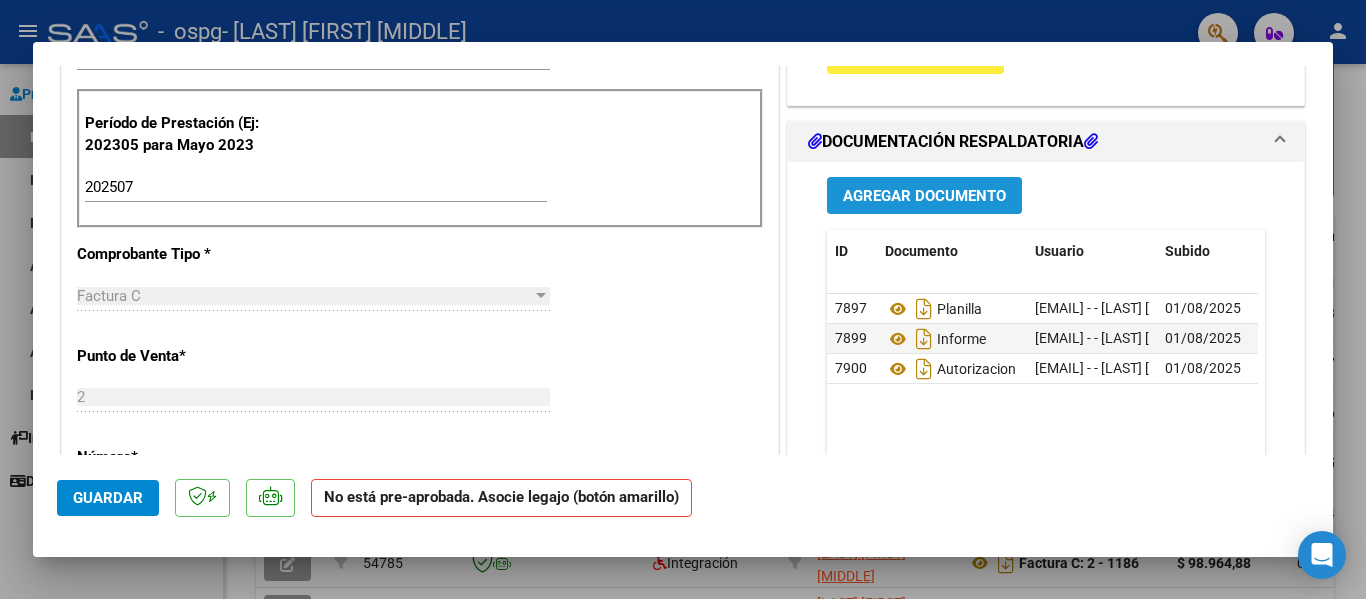 click on "Agregar Documento" at bounding box center (924, 196) 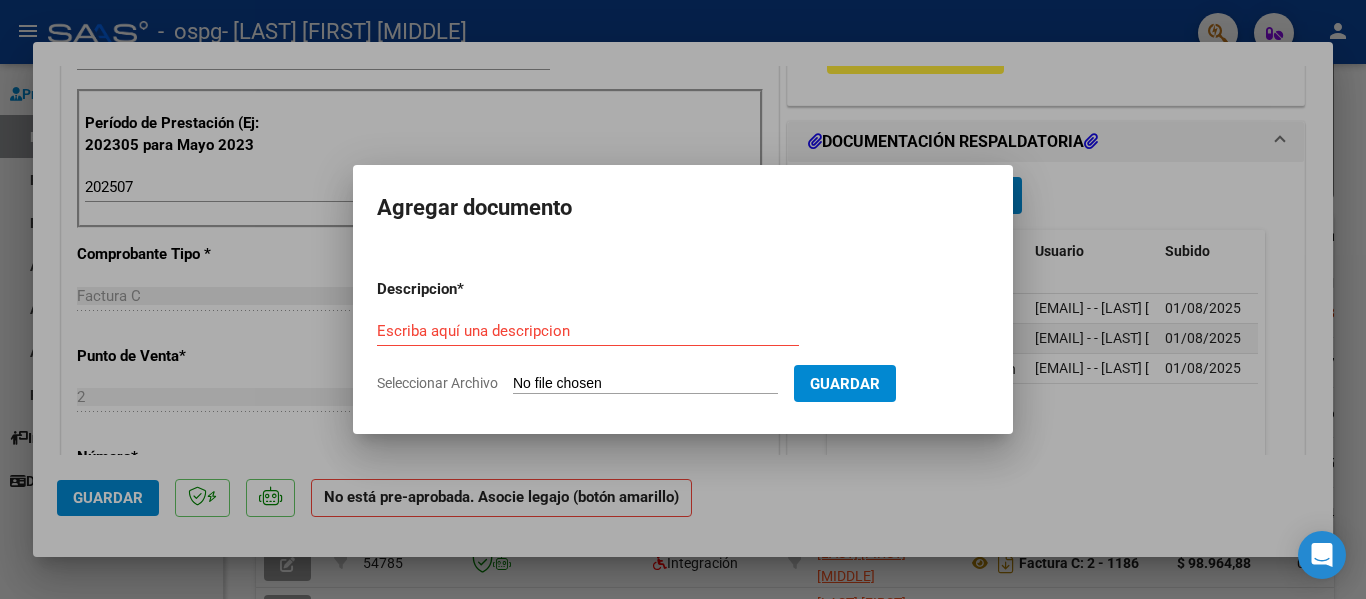 click on "Seleccionar Archivo" at bounding box center (645, 384) 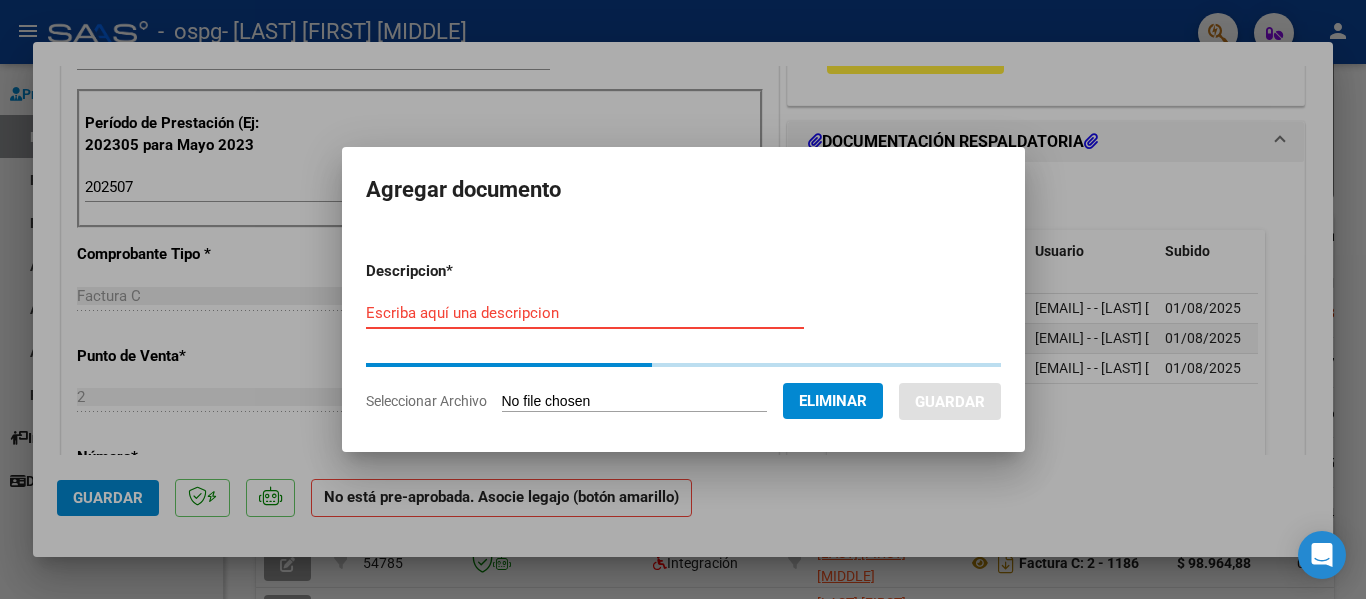 click on "Escriba aquí una descripcion" at bounding box center (585, 313) 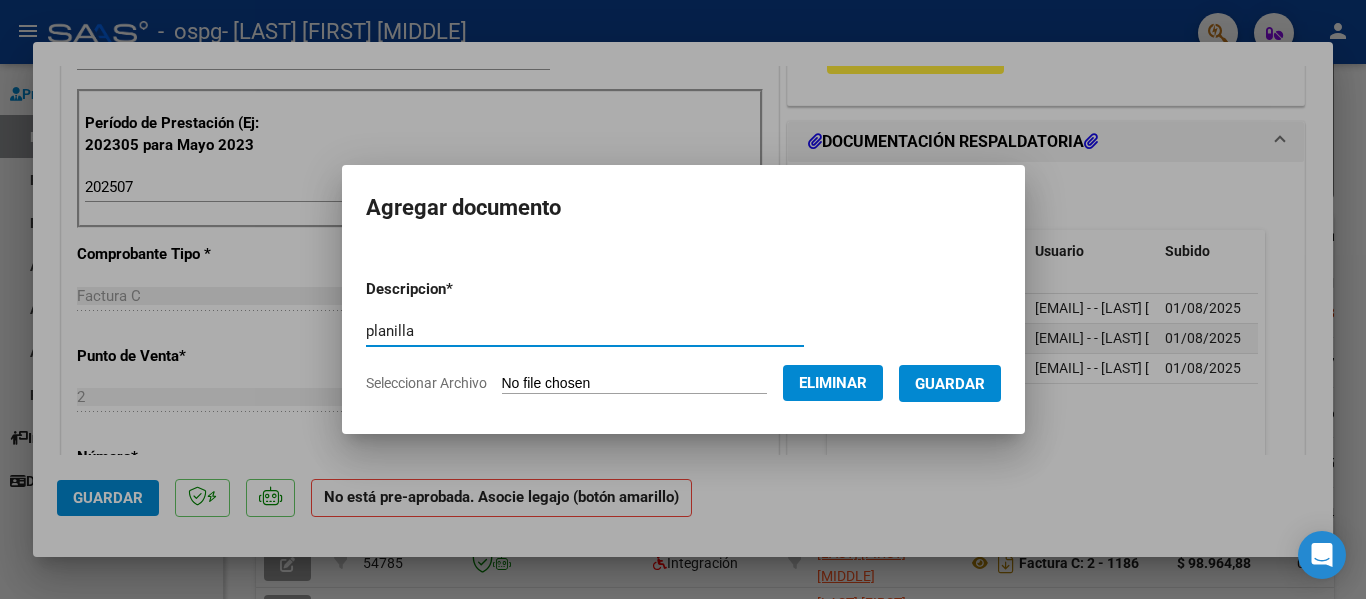 type on "planilla" 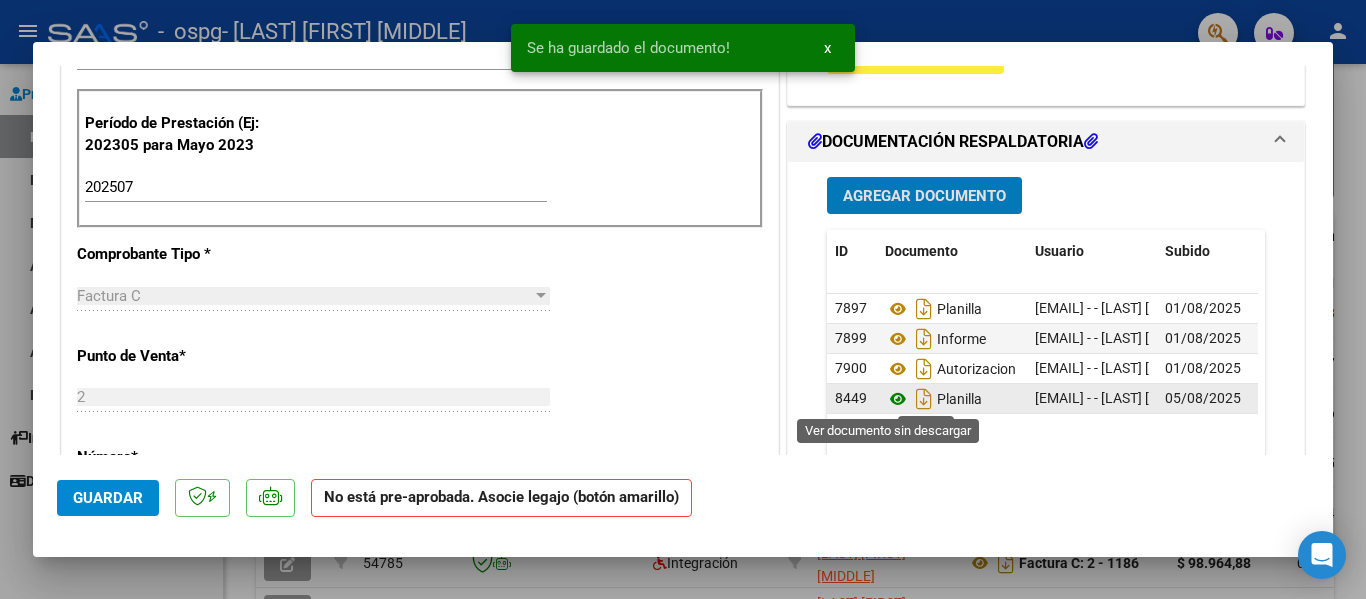 click 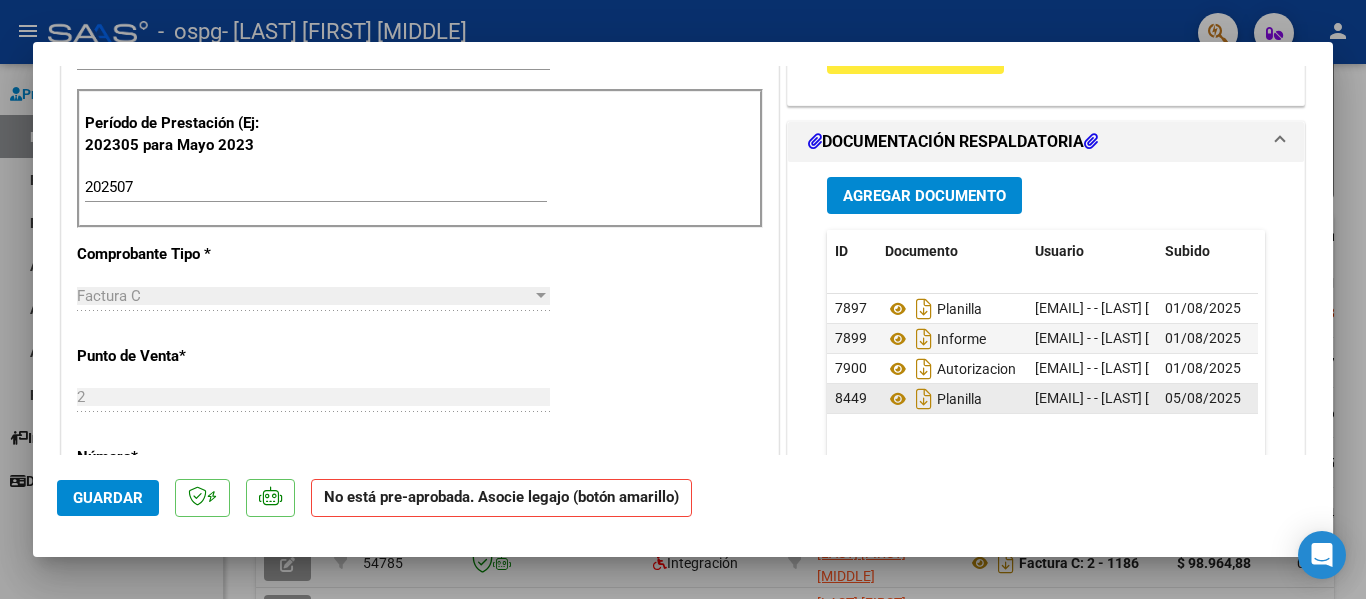 click on "05/08/2025" 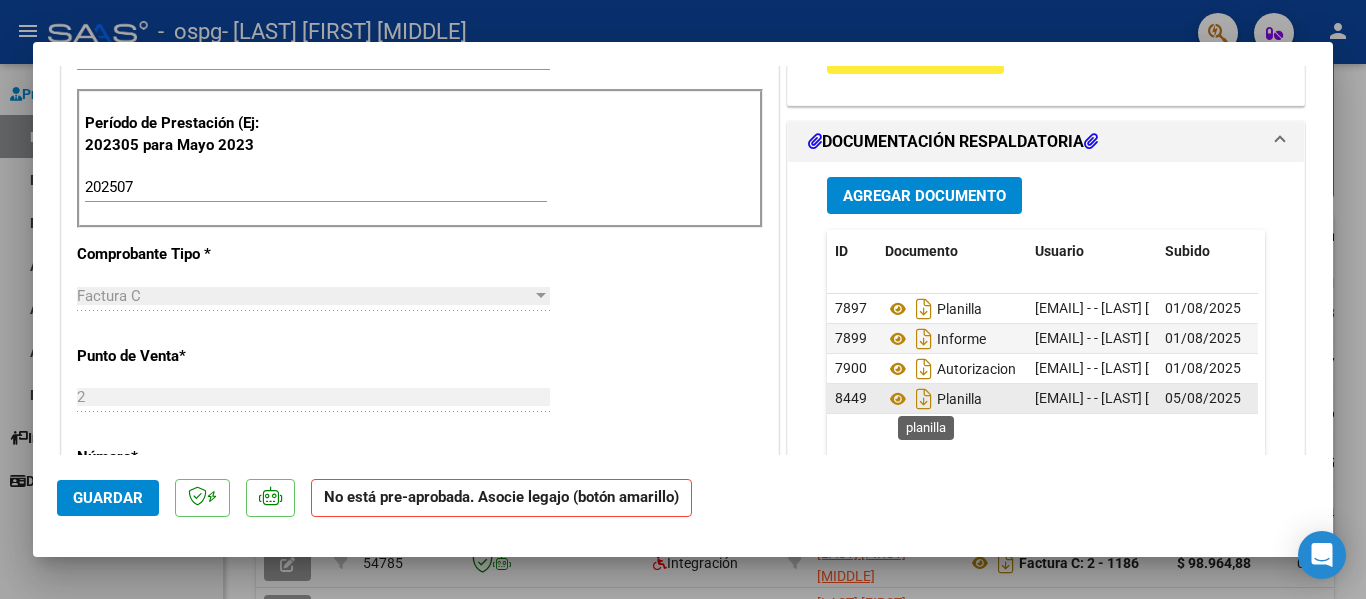 click on "Planilla" 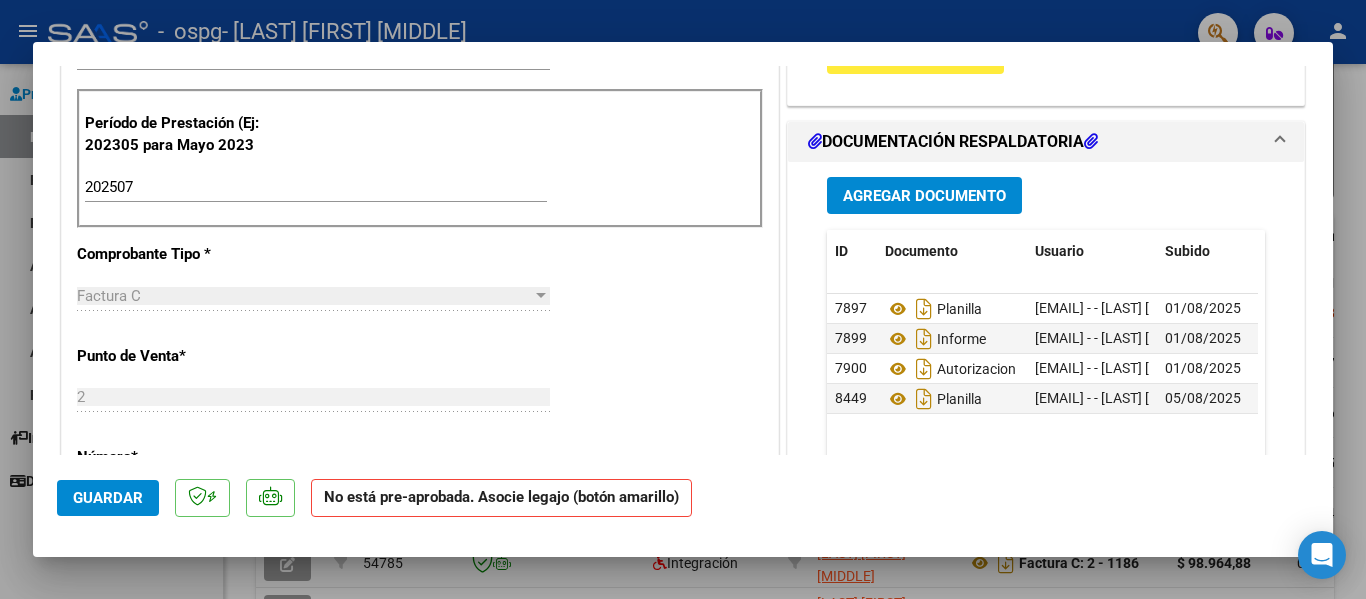 click on "Agregar Documento" at bounding box center (924, 195) 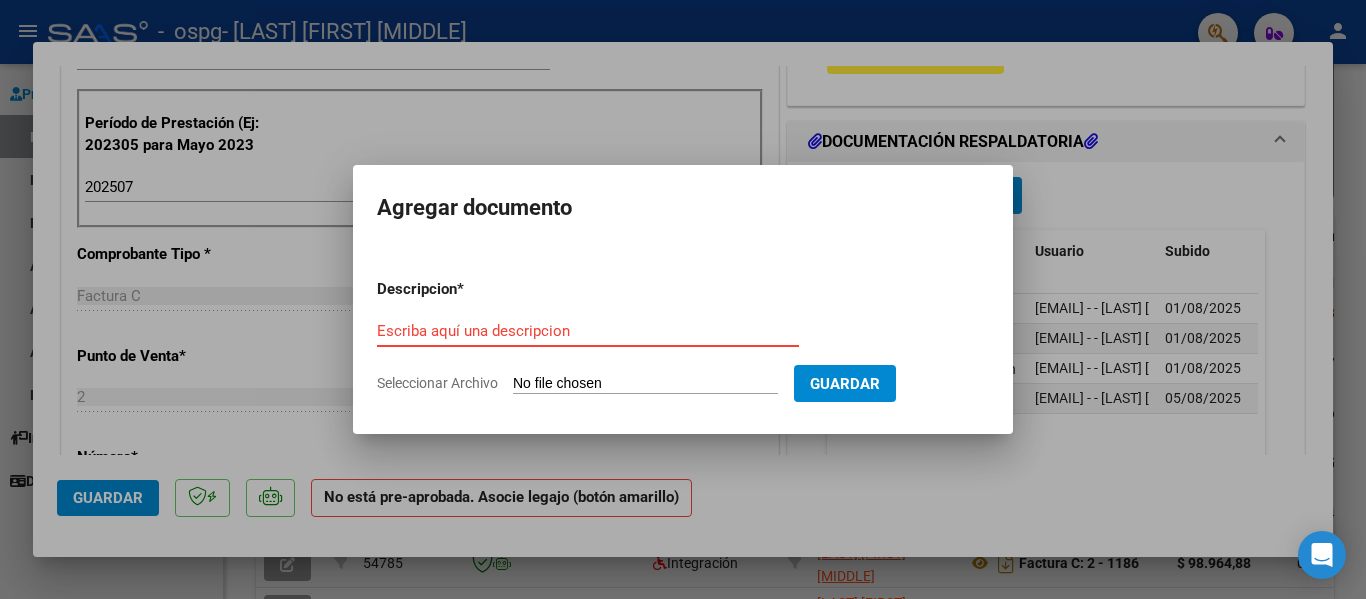 click on "Seleccionar Archivo" at bounding box center [645, 384] 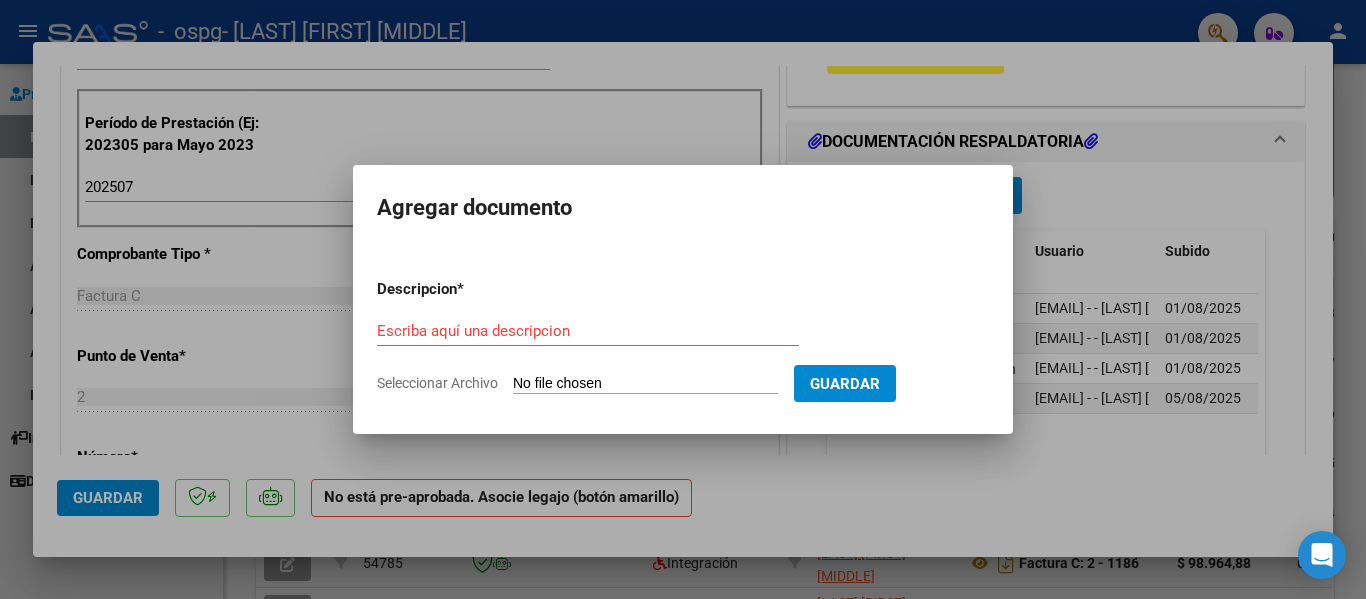 type on "C:\fakepath\SCAN_20250805_171942274.pdf" 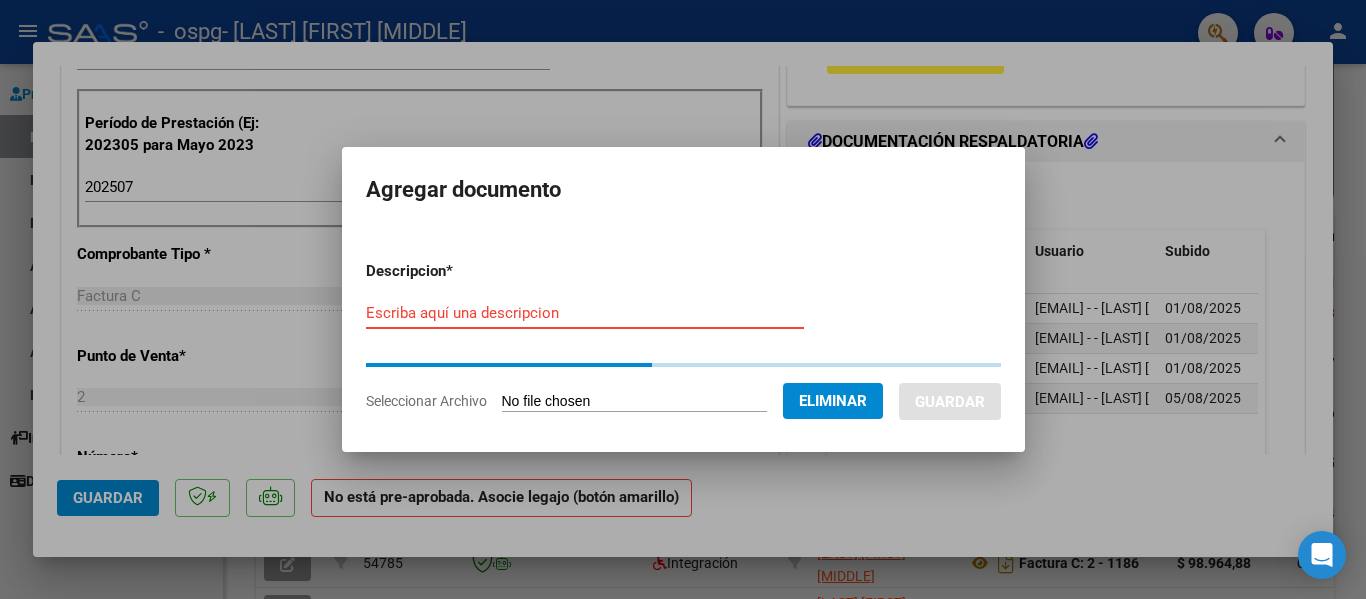 click on "Escriba aquí una descripcion" at bounding box center [585, 313] 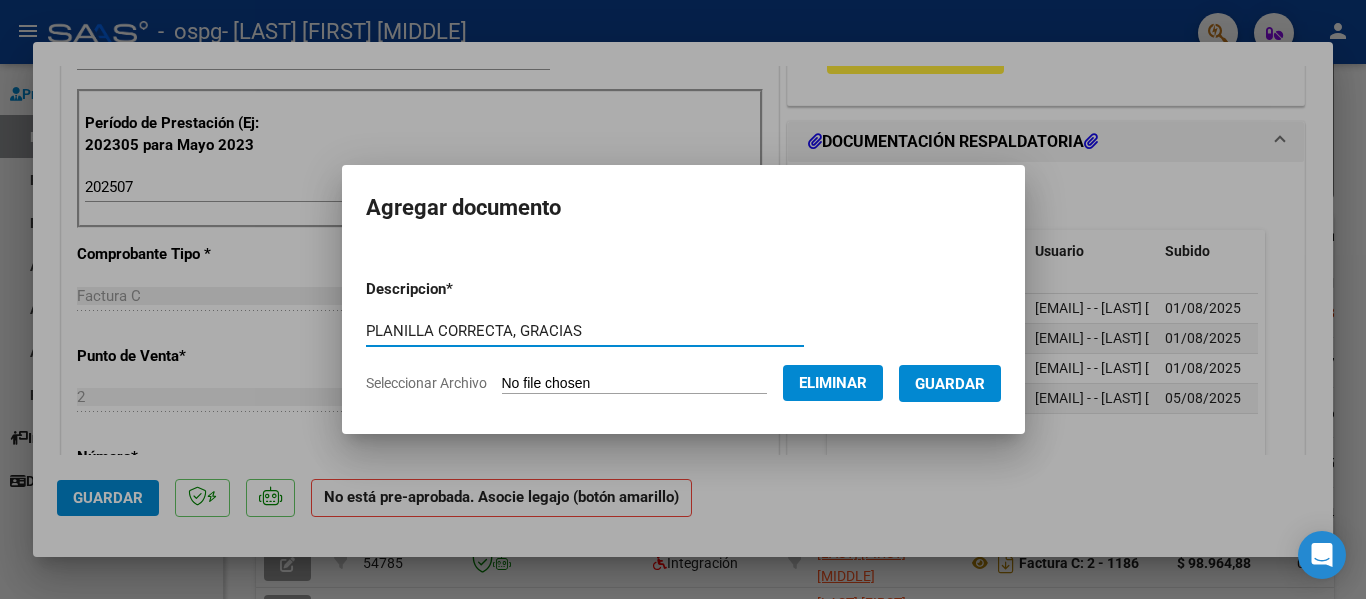 type on "PLANILLA CORRECTA, GRACIAS" 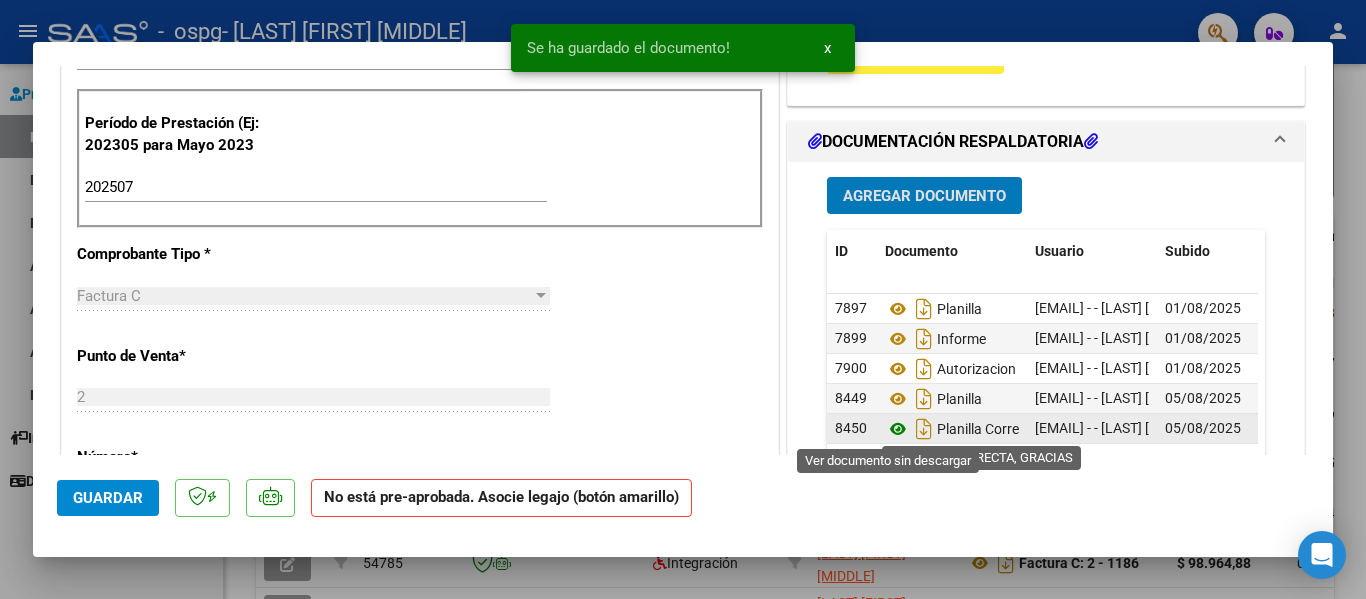 click 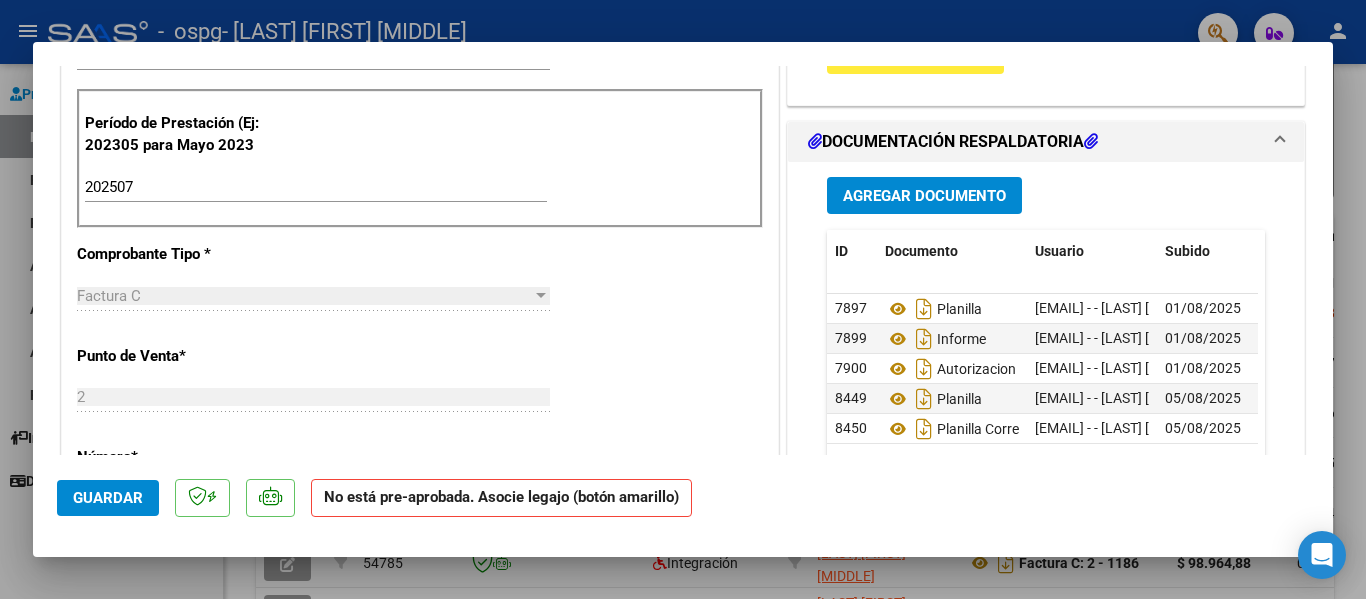click on "Guardar" 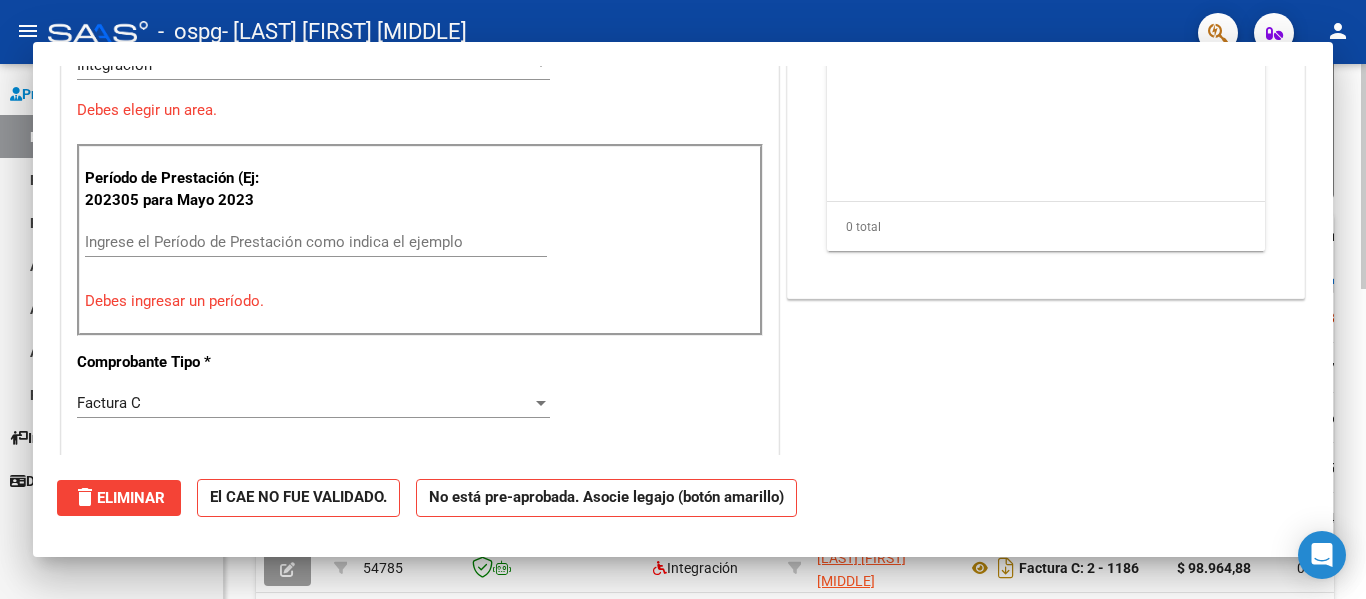 scroll, scrollTop: 0, scrollLeft: 0, axis: both 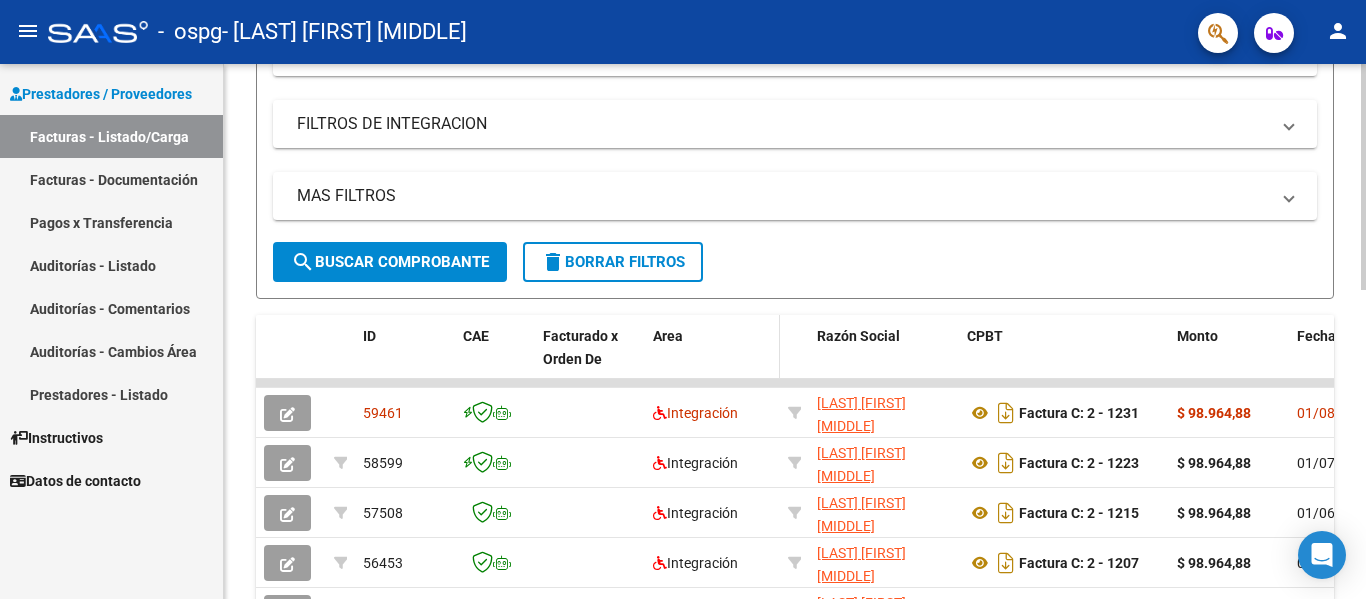 drag, startPoint x: 645, startPoint y: 374, endPoint x: 712, endPoint y: 359, distance: 68.65858 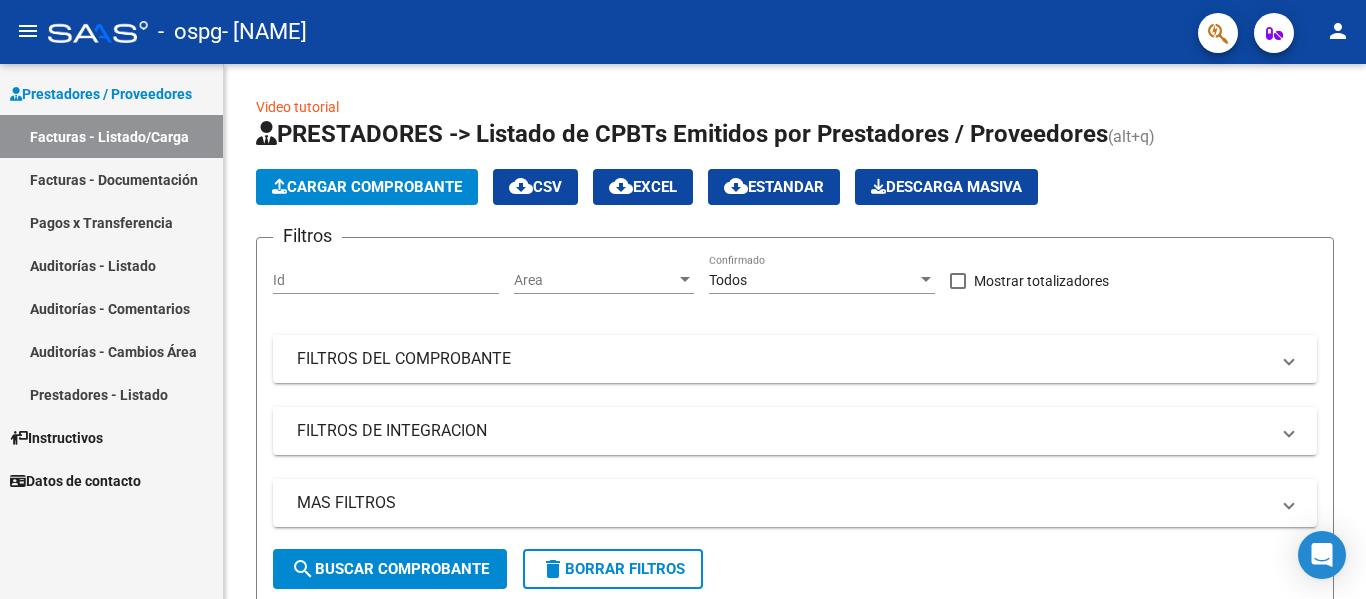 scroll, scrollTop: 0, scrollLeft: 0, axis: both 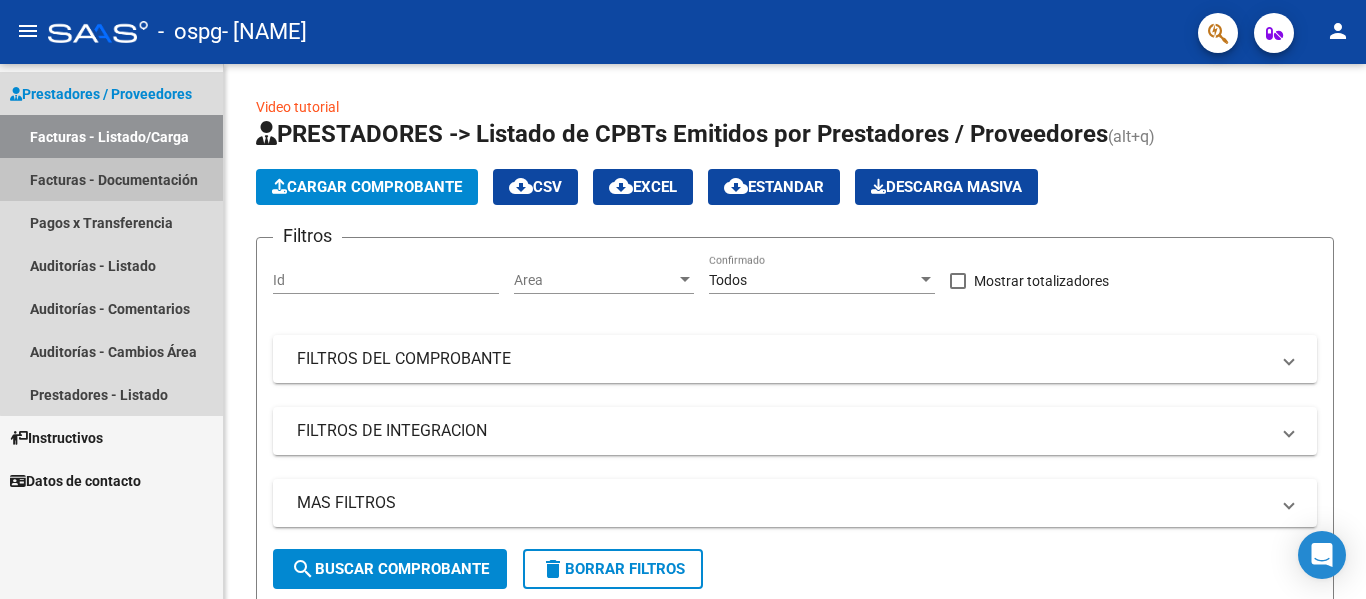 click on "Facturas - Documentación" at bounding box center [111, 179] 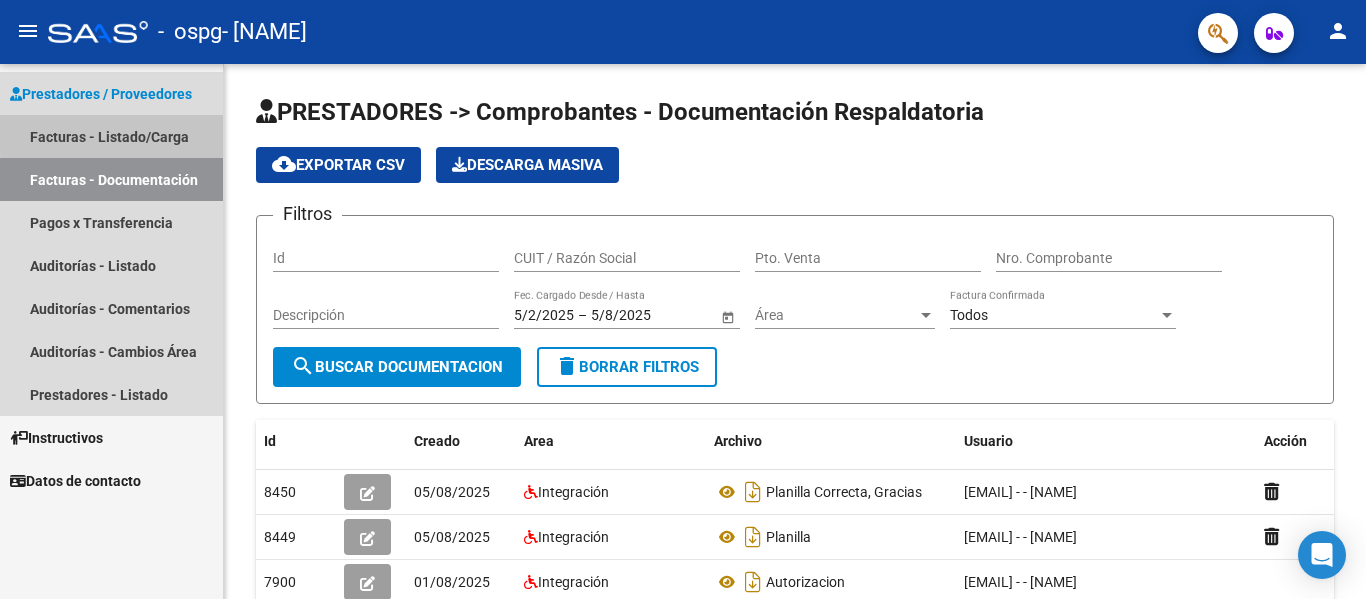 click on "Facturas - Listado/Carga" at bounding box center [111, 136] 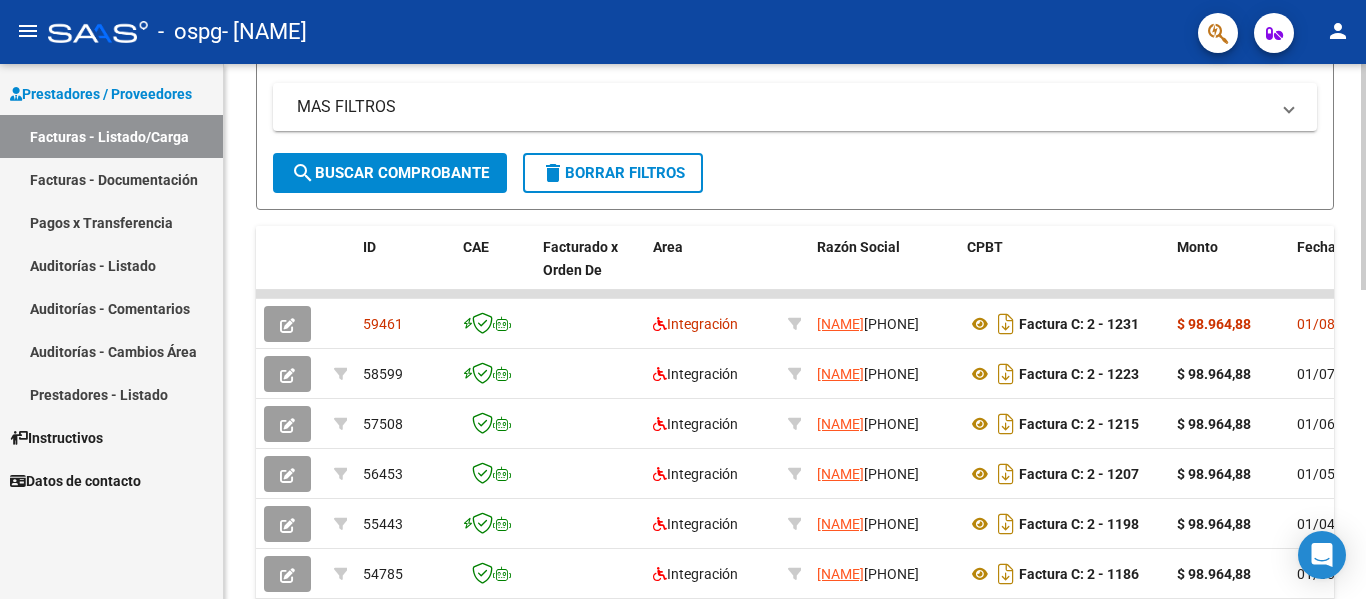 scroll, scrollTop: 407, scrollLeft: 0, axis: vertical 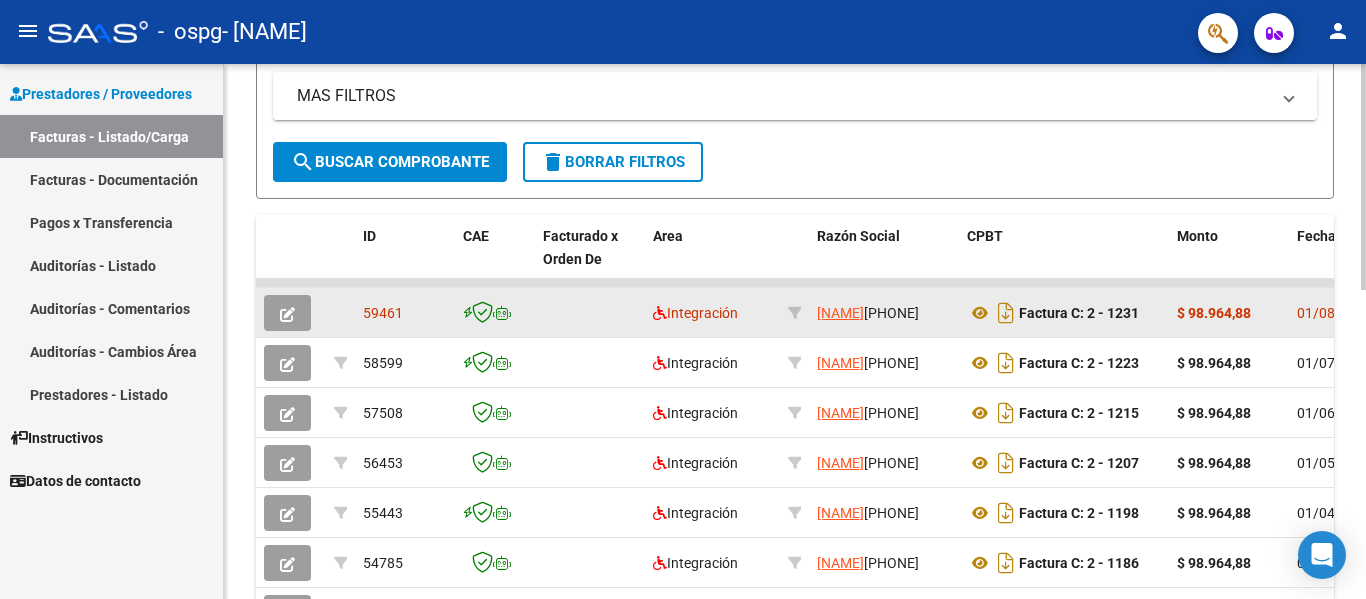 click on "$ 98.964,88" 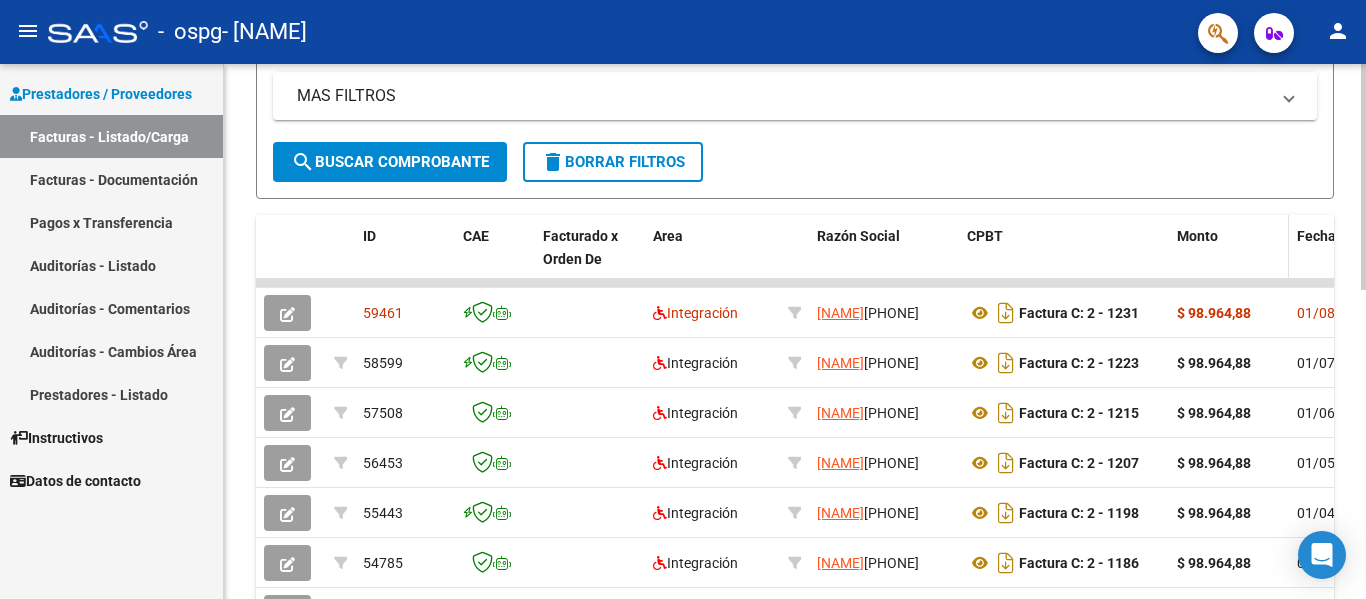 drag, startPoint x: 850, startPoint y: 283, endPoint x: 1263, endPoint y: 248, distance: 414.4804 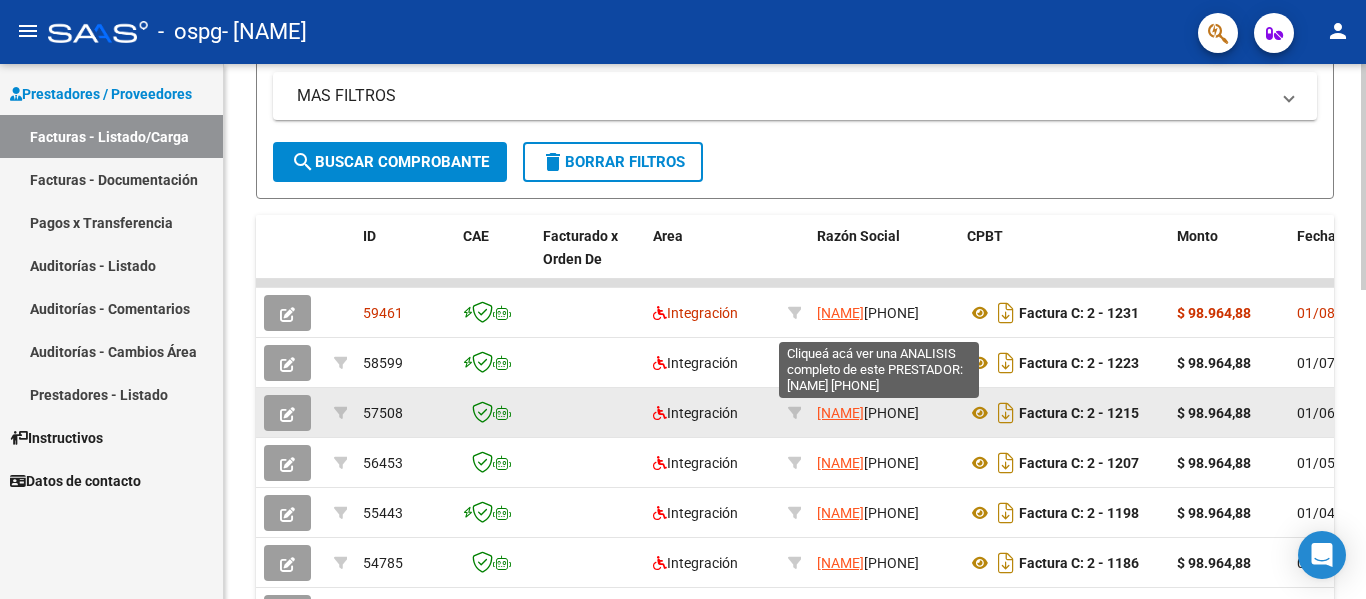 drag, startPoint x: 1281, startPoint y: 287, endPoint x: 1252, endPoint y: 398, distance: 114.72576 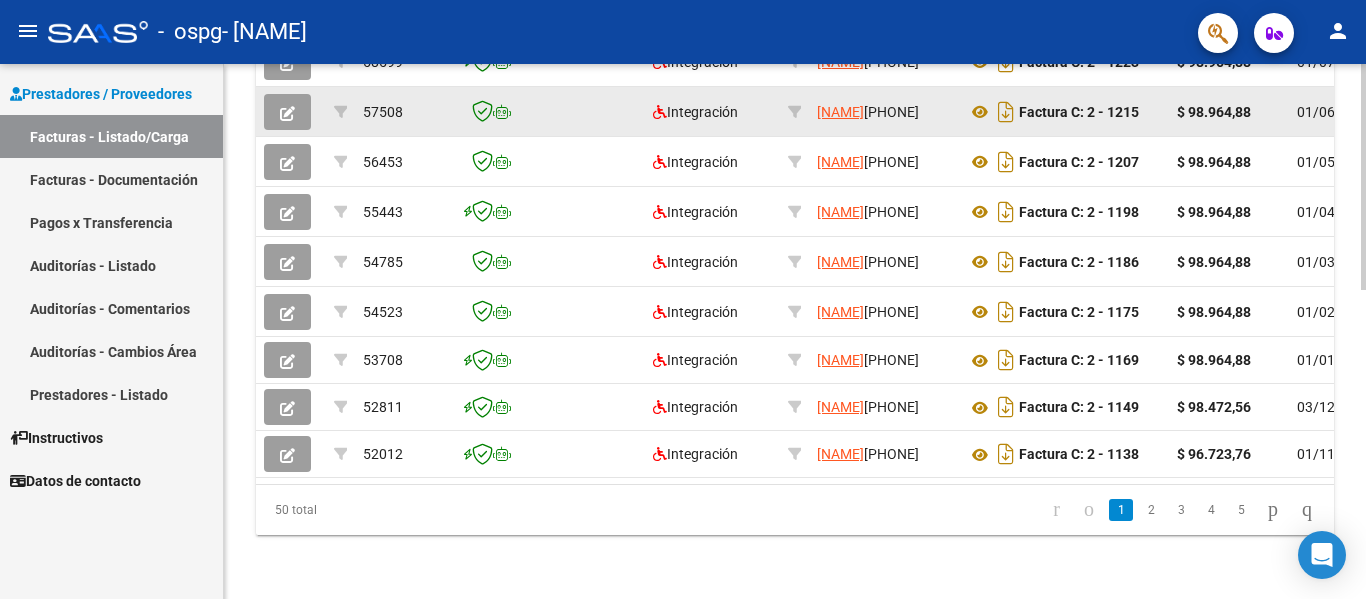 scroll, scrollTop: 733, scrollLeft: 0, axis: vertical 